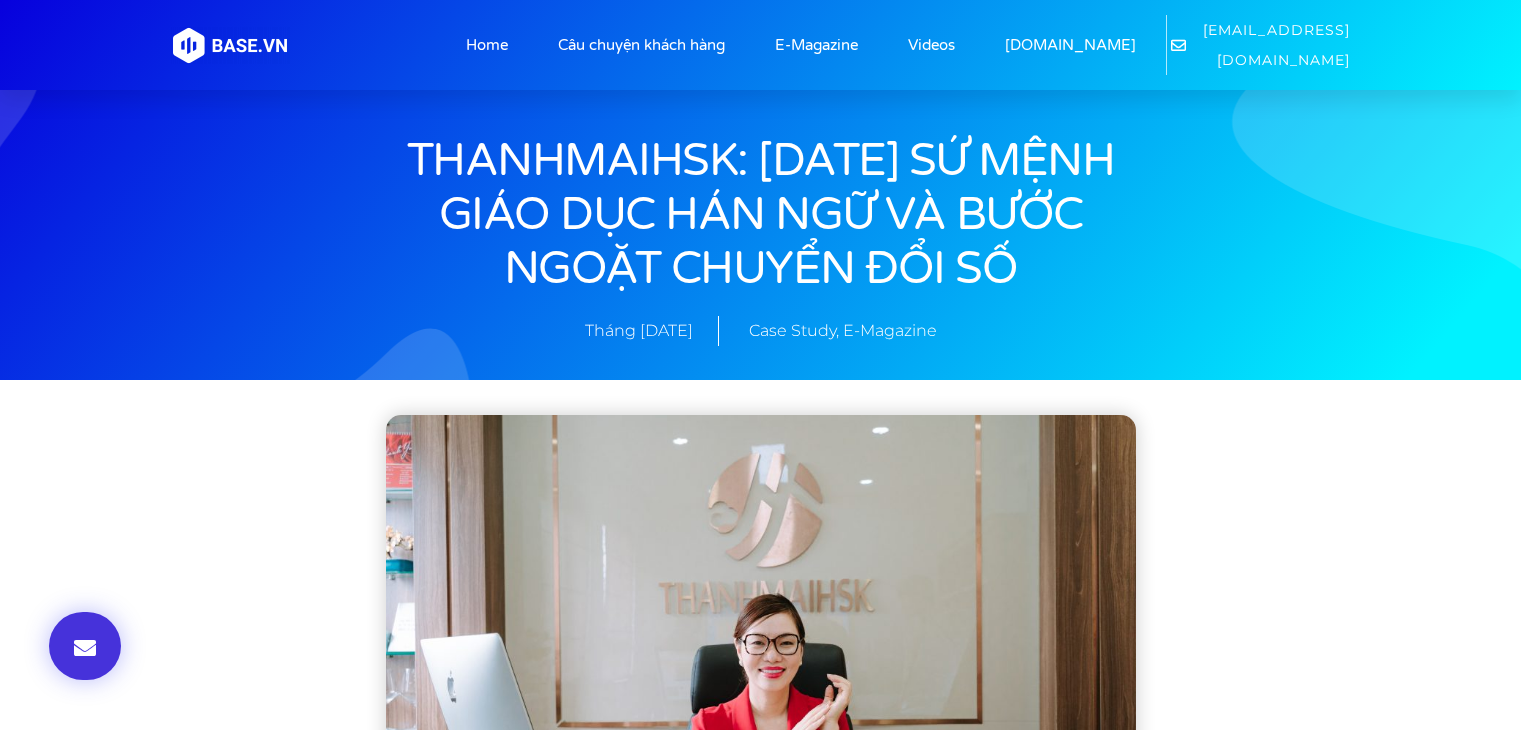 scroll, scrollTop: 0, scrollLeft: 0, axis: both 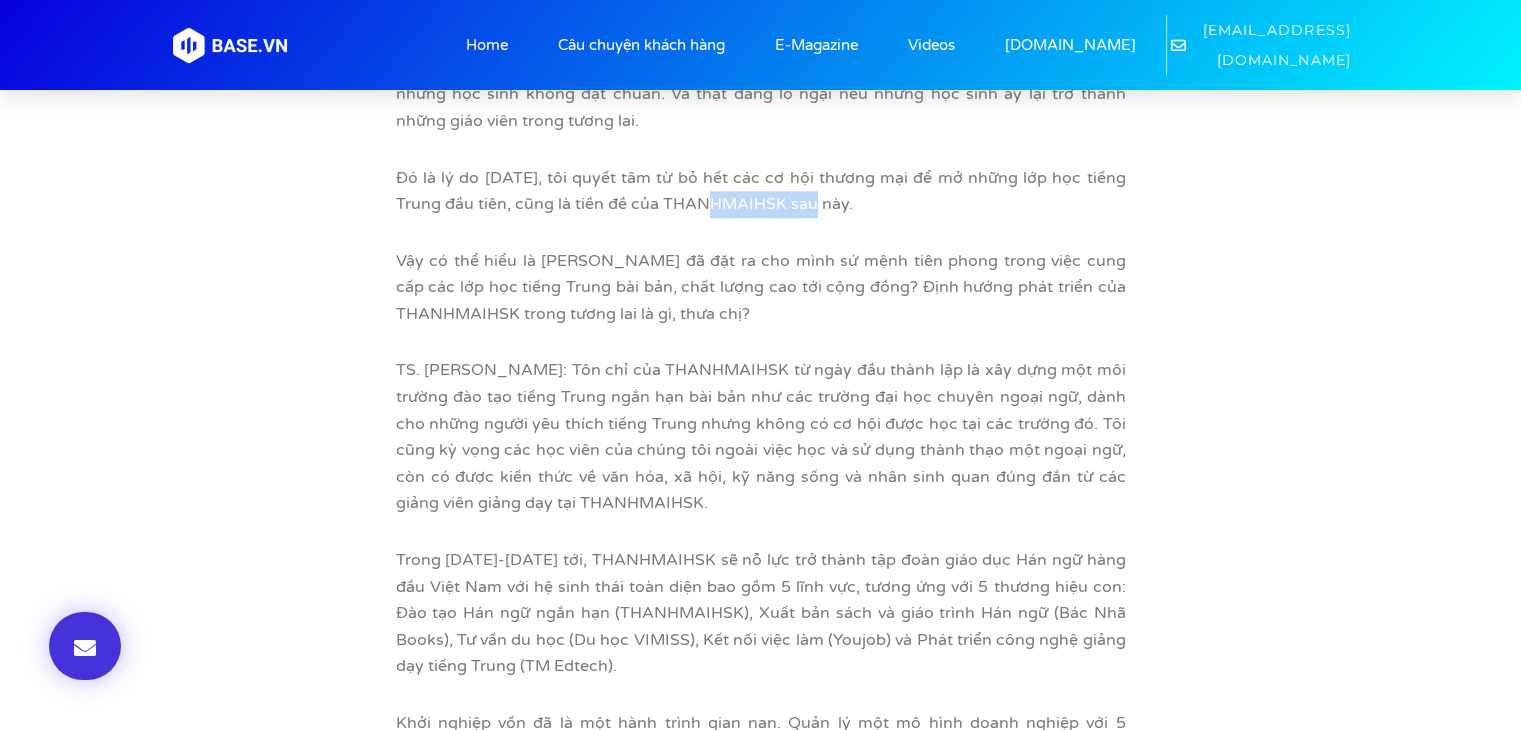 drag, startPoint x: 678, startPoint y: 175, endPoint x: 796, endPoint y: 165, distance: 118.42297 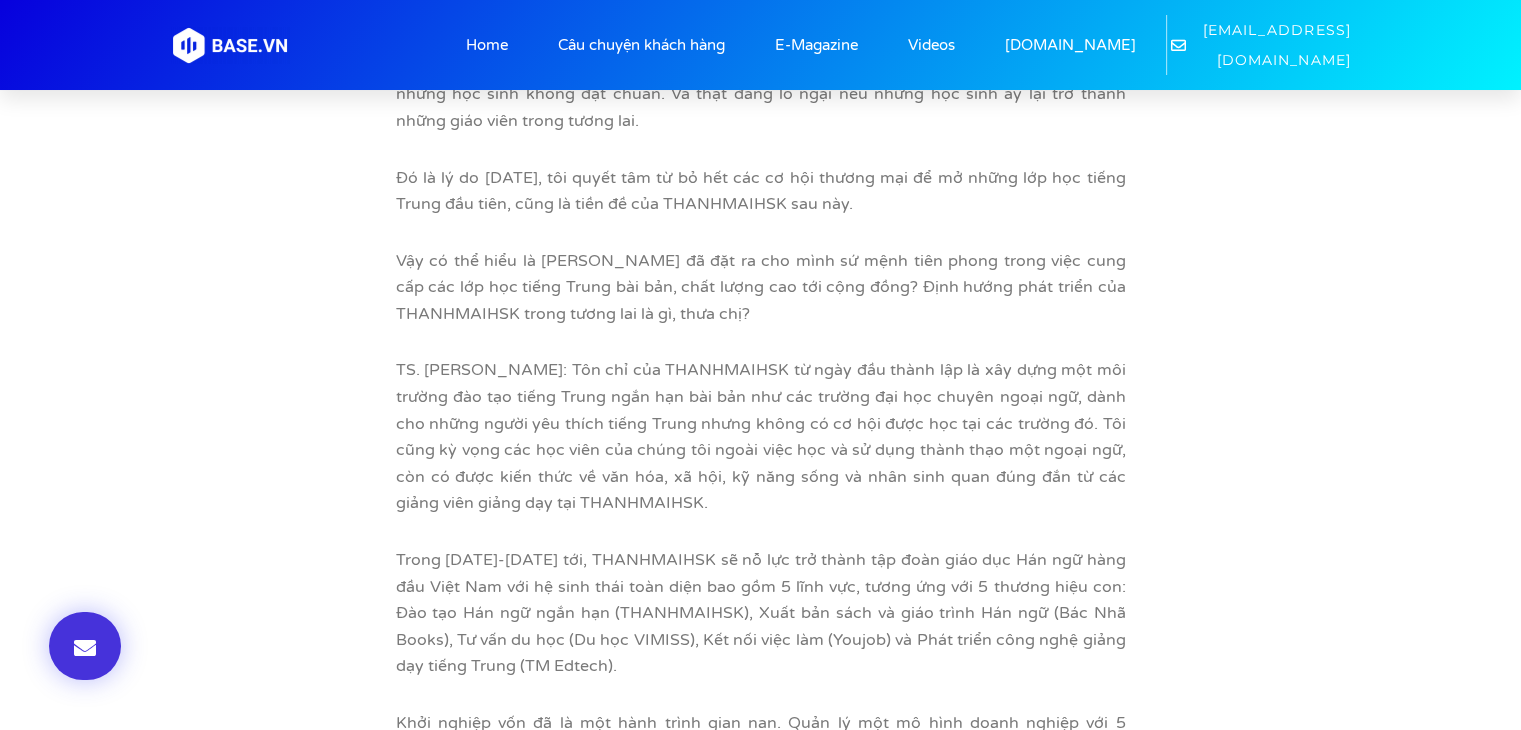 click on "Đó là lý do [DATE], tôi quyết tâm từ bỏ hết các cơ hội thương mại để mở những lớp học tiếng Trung đầu tiên, cũng là tiền đề của THANHMAIHSK sau này." at bounding box center [761, 191] 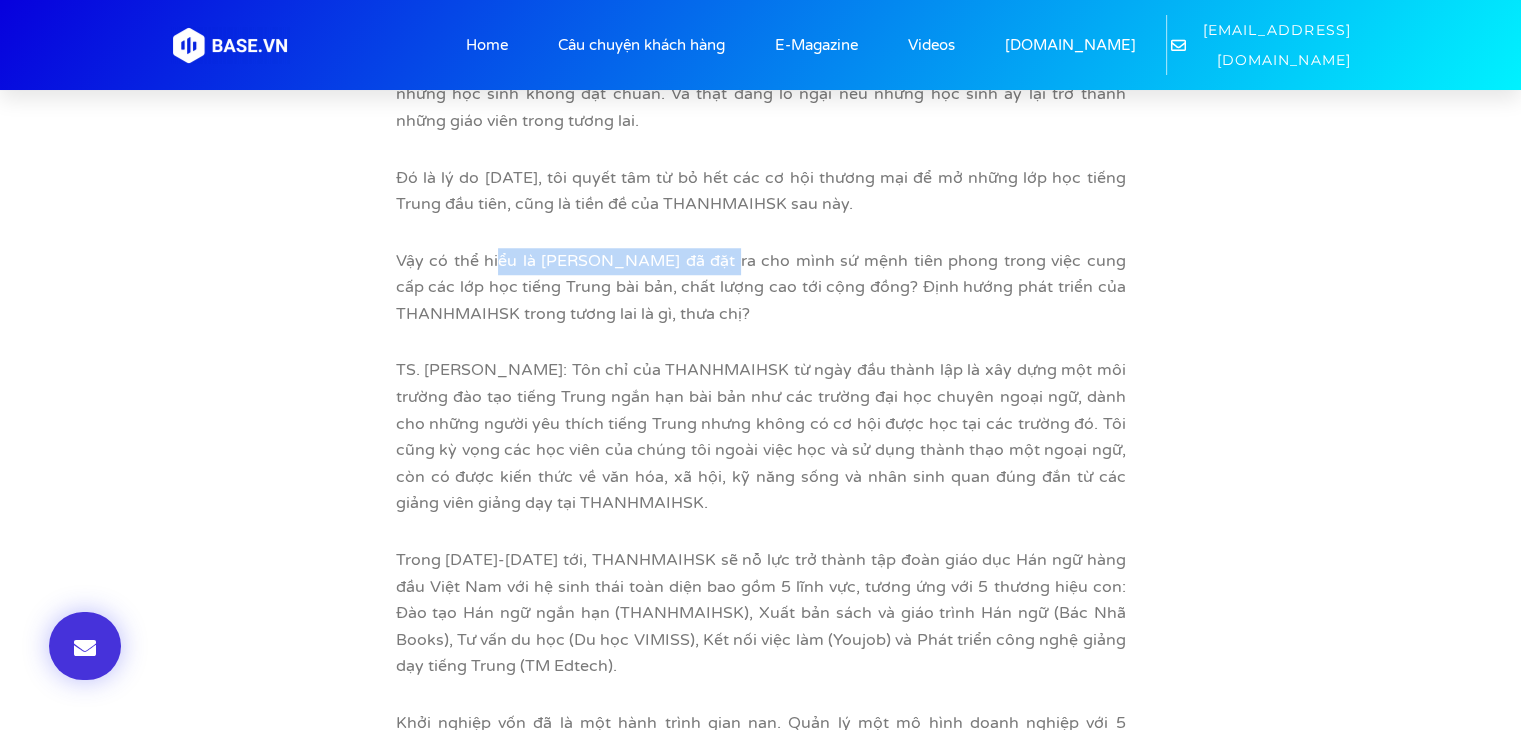 drag, startPoint x: 586, startPoint y: 221, endPoint x: 879, endPoint y: 226, distance: 293.04266 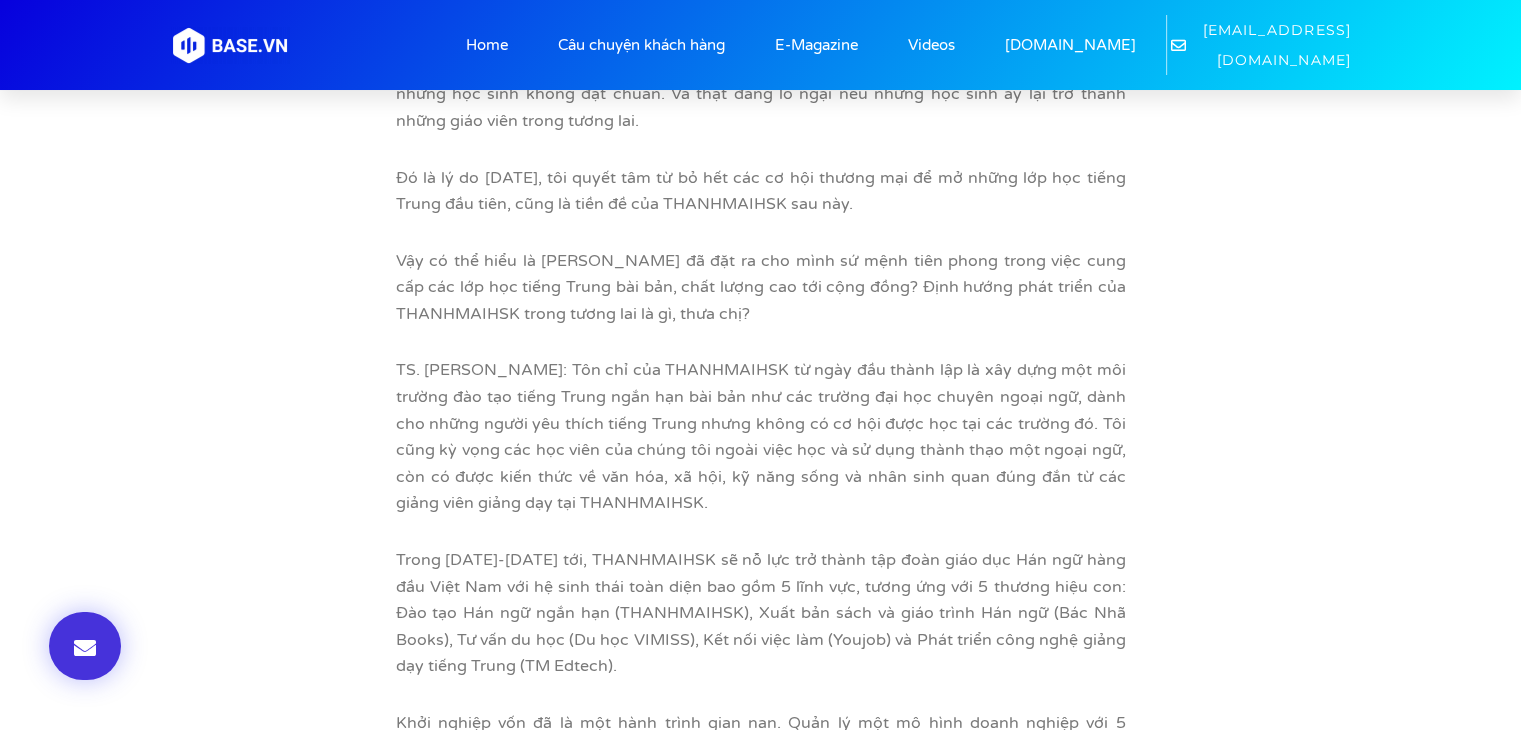 click on "Vậy có thể hiểu là [PERSON_NAME] đã đặt ra cho mình sứ mệnh tiên phong trong việc cung cấp các lớp học tiếng Trung bài bản, chất lượng cao tới cộng đồng? Định hướng phát triển của THANHMAIHSK trong tương lai là gì, thưa chị?" at bounding box center [761, 287] 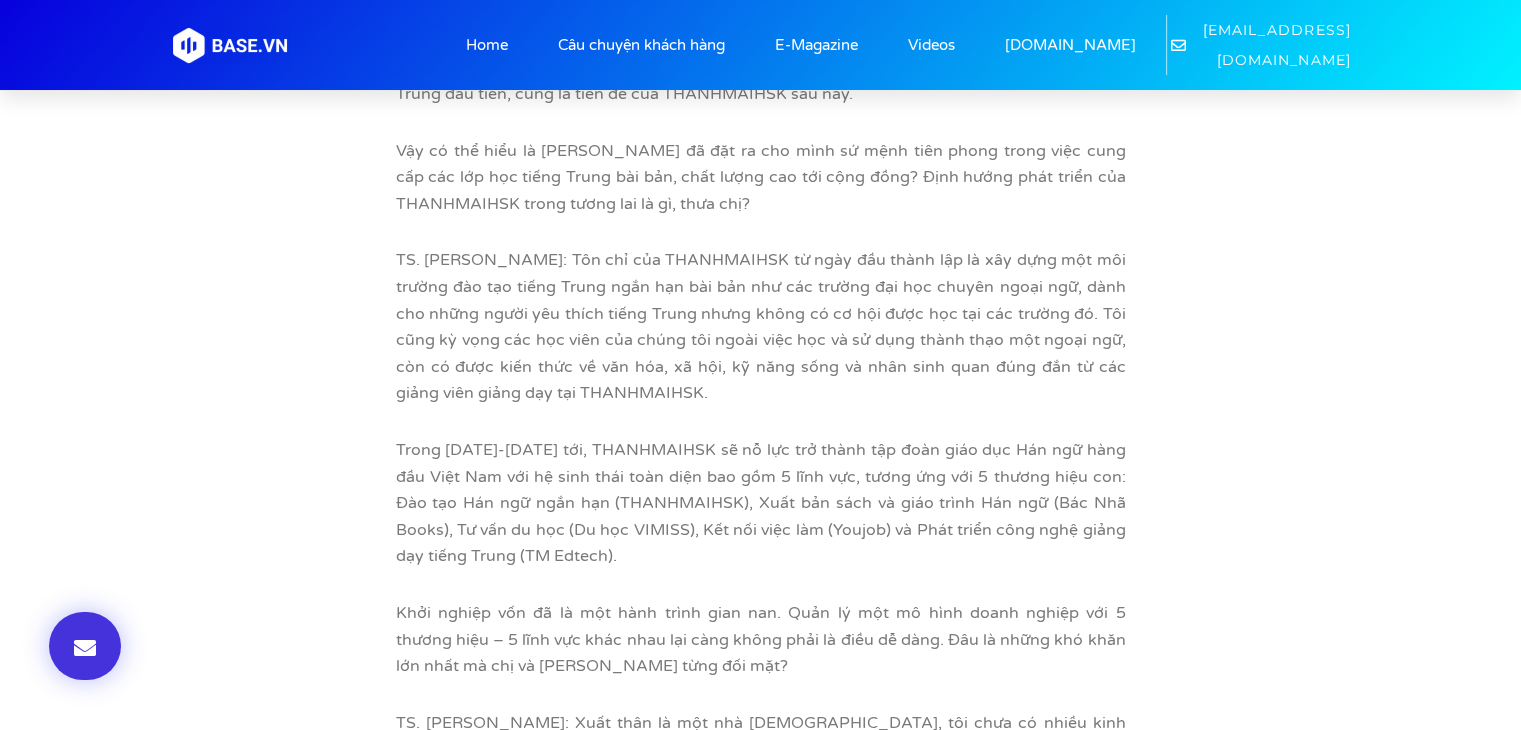 scroll, scrollTop: 1833, scrollLeft: 0, axis: vertical 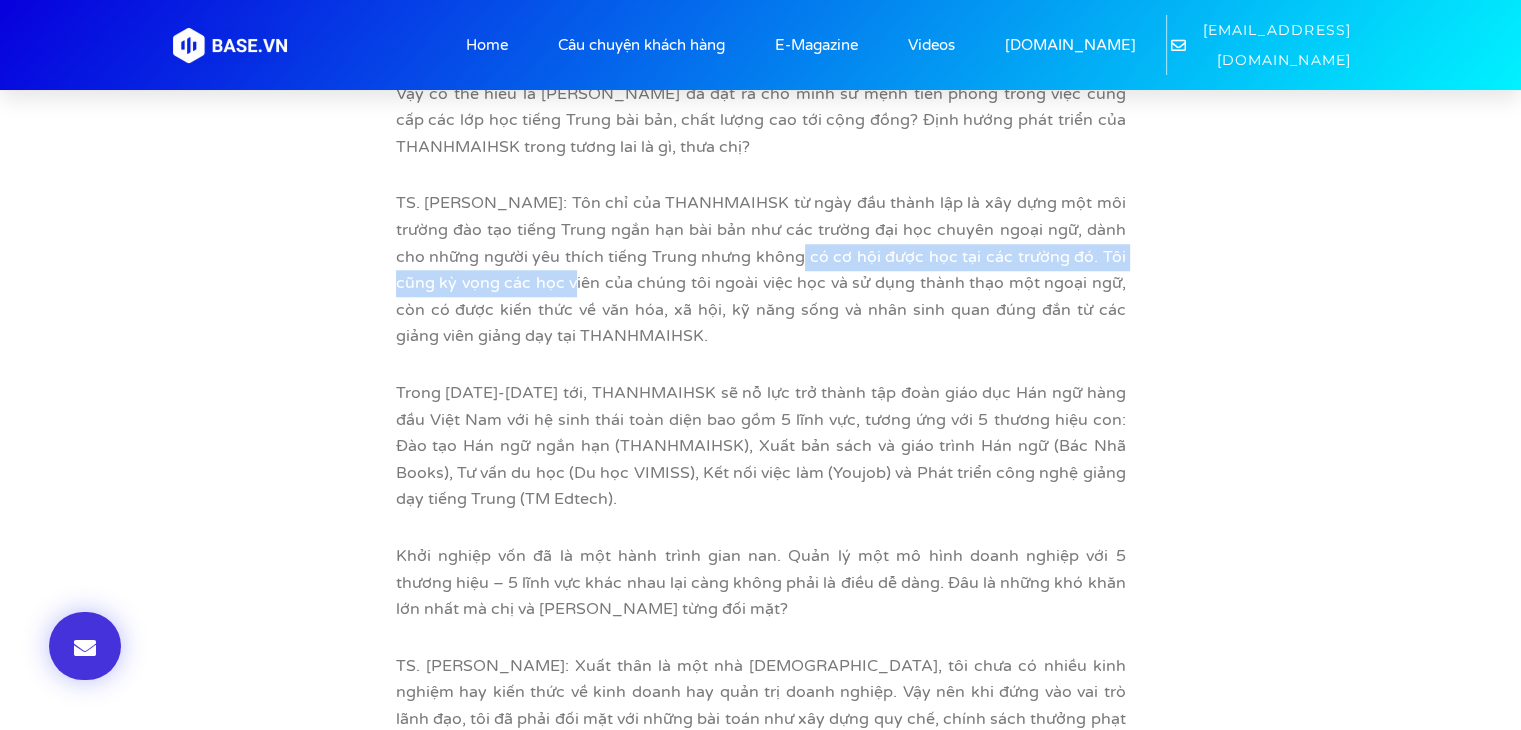 drag, startPoint x: 533, startPoint y: 247, endPoint x: 760, endPoint y: 228, distance: 227.79376 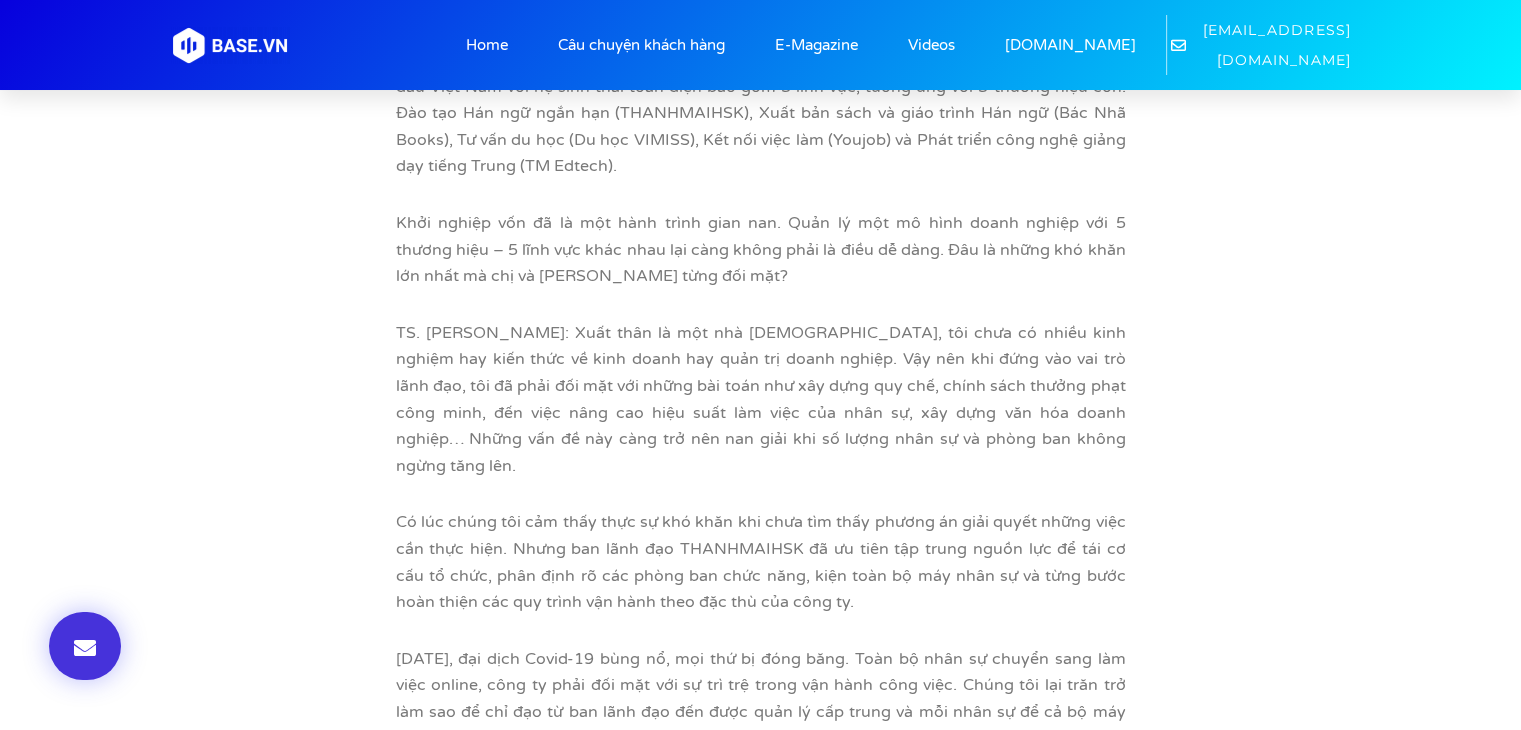 scroll, scrollTop: 2000, scrollLeft: 0, axis: vertical 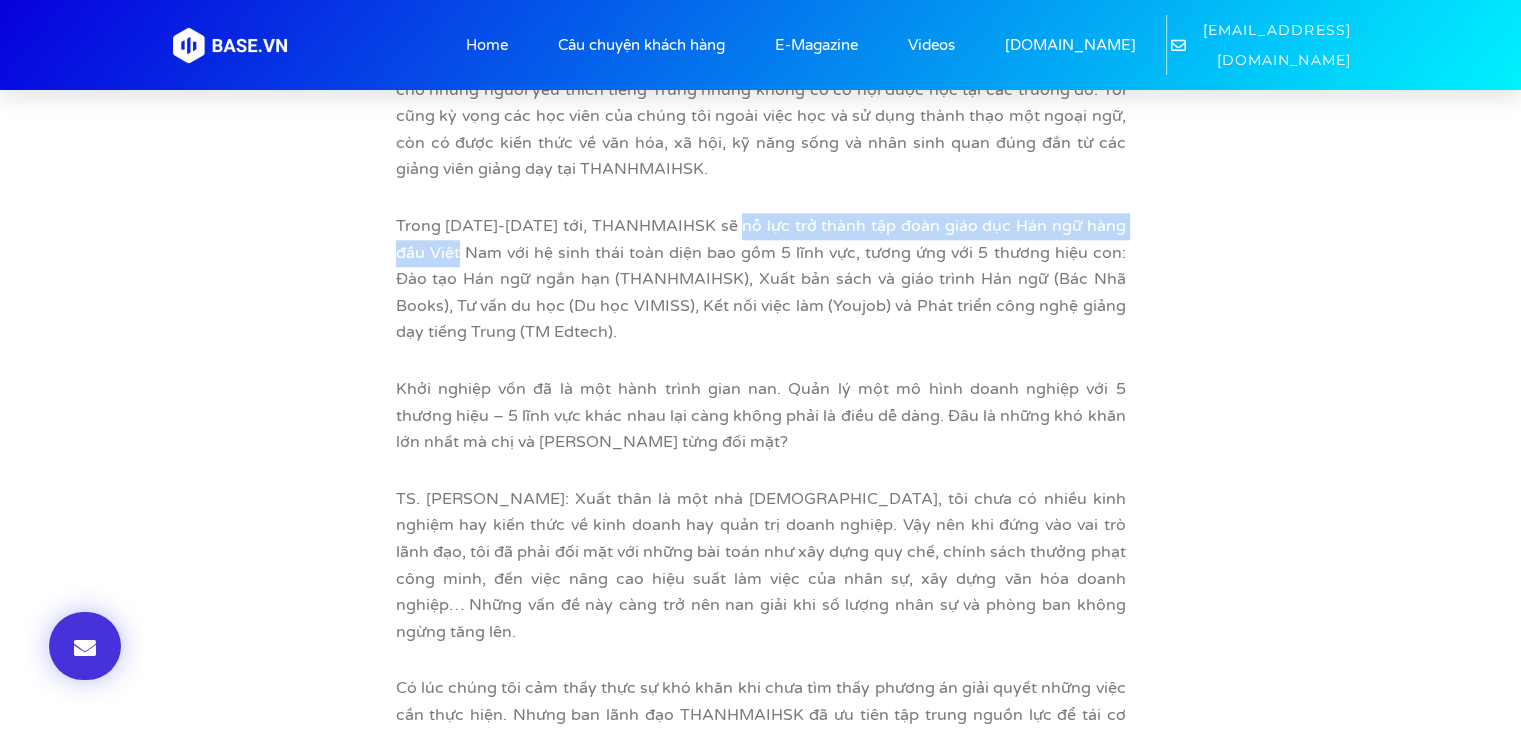 drag, startPoint x: 470, startPoint y: 229, endPoint x: 740, endPoint y: 205, distance: 271.06458 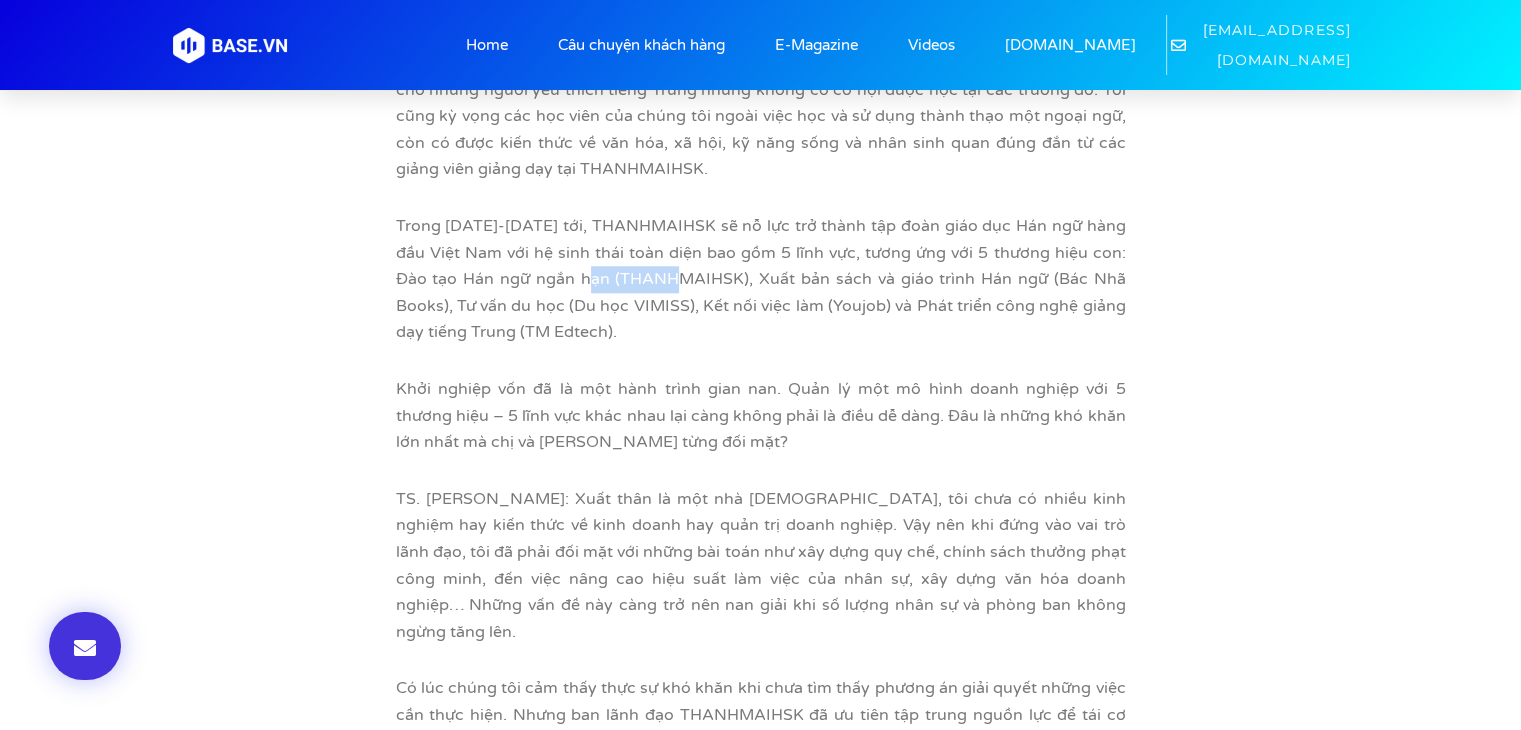 drag, startPoint x: 591, startPoint y: 249, endPoint x: 686, endPoint y: 247, distance: 95.02105 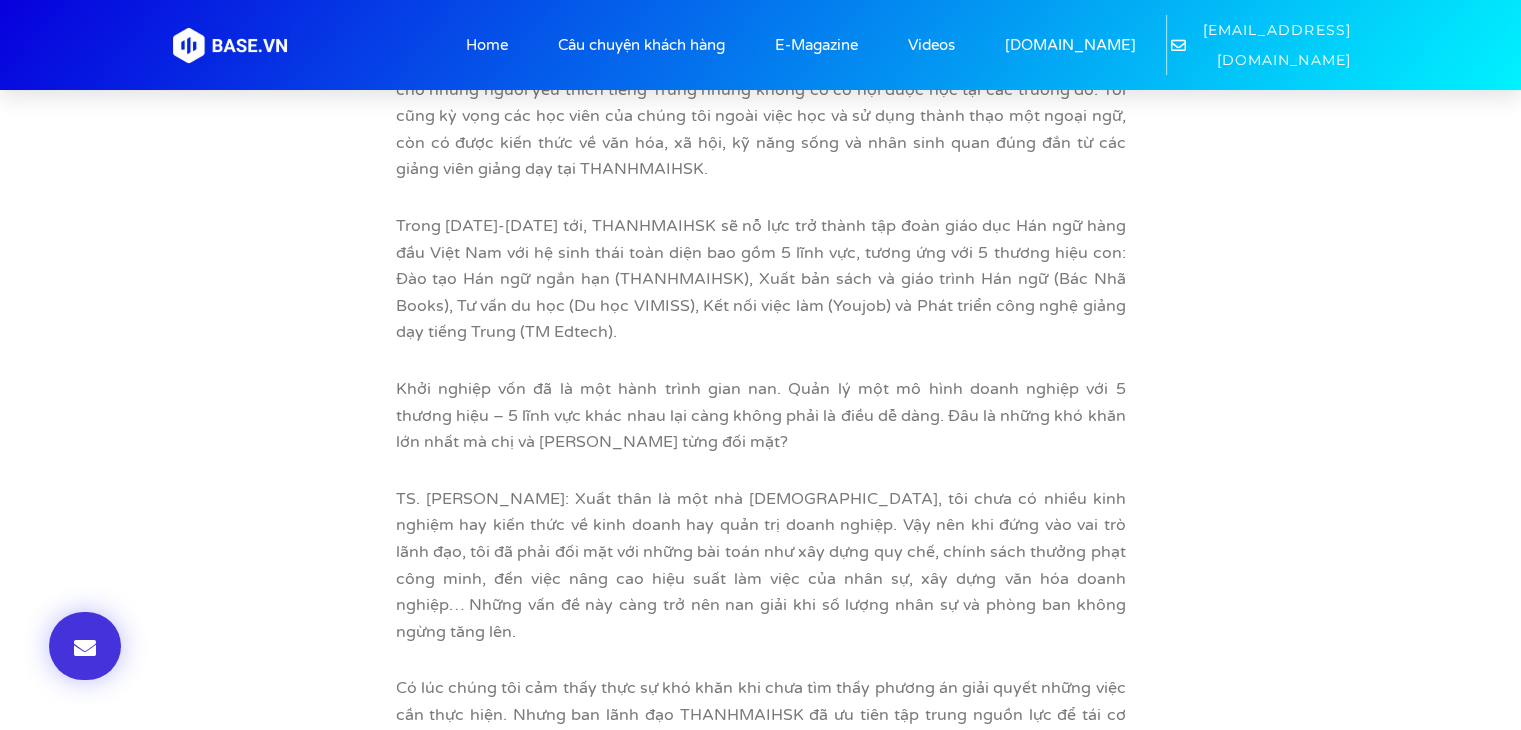 drag, startPoint x: 839, startPoint y: 224, endPoint x: 892, endPoint y: 218, distance: 53.338543 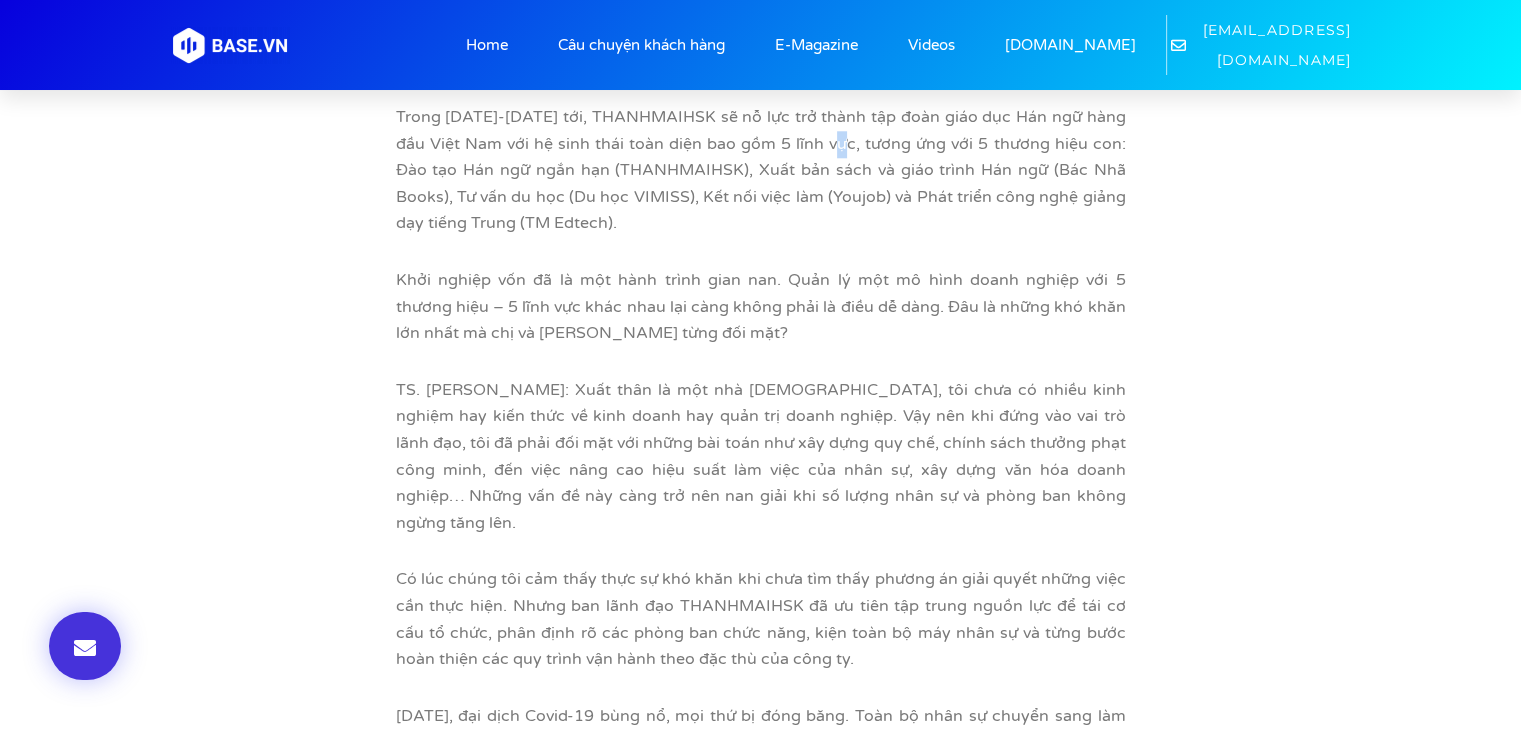 scroll, scrollTop: 2166, scrollLeft: 0, axis: vertical 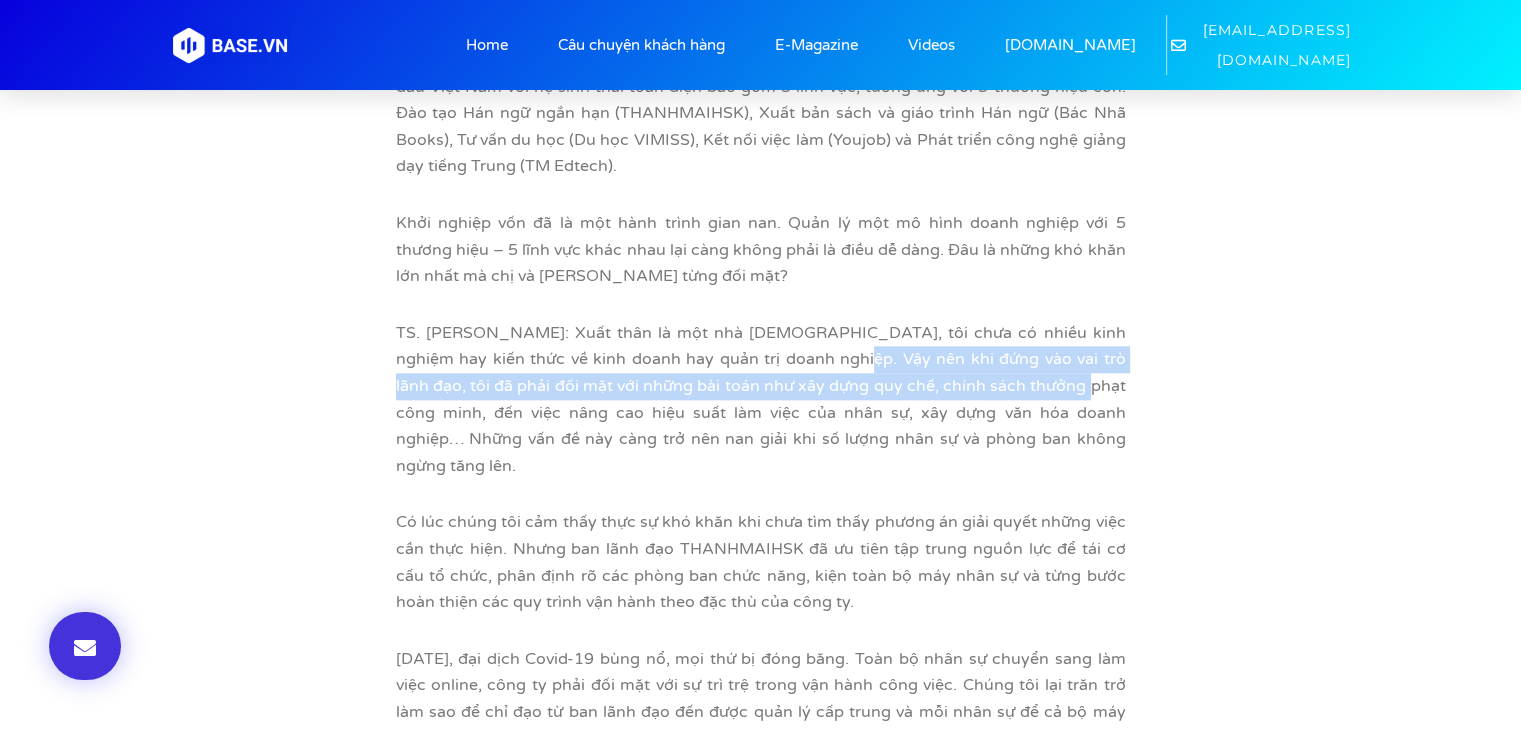 drag, startPoint x: 763, startPoint y: 323, endPoint x: 1003, endPoint y: 342, distance: 240.75092 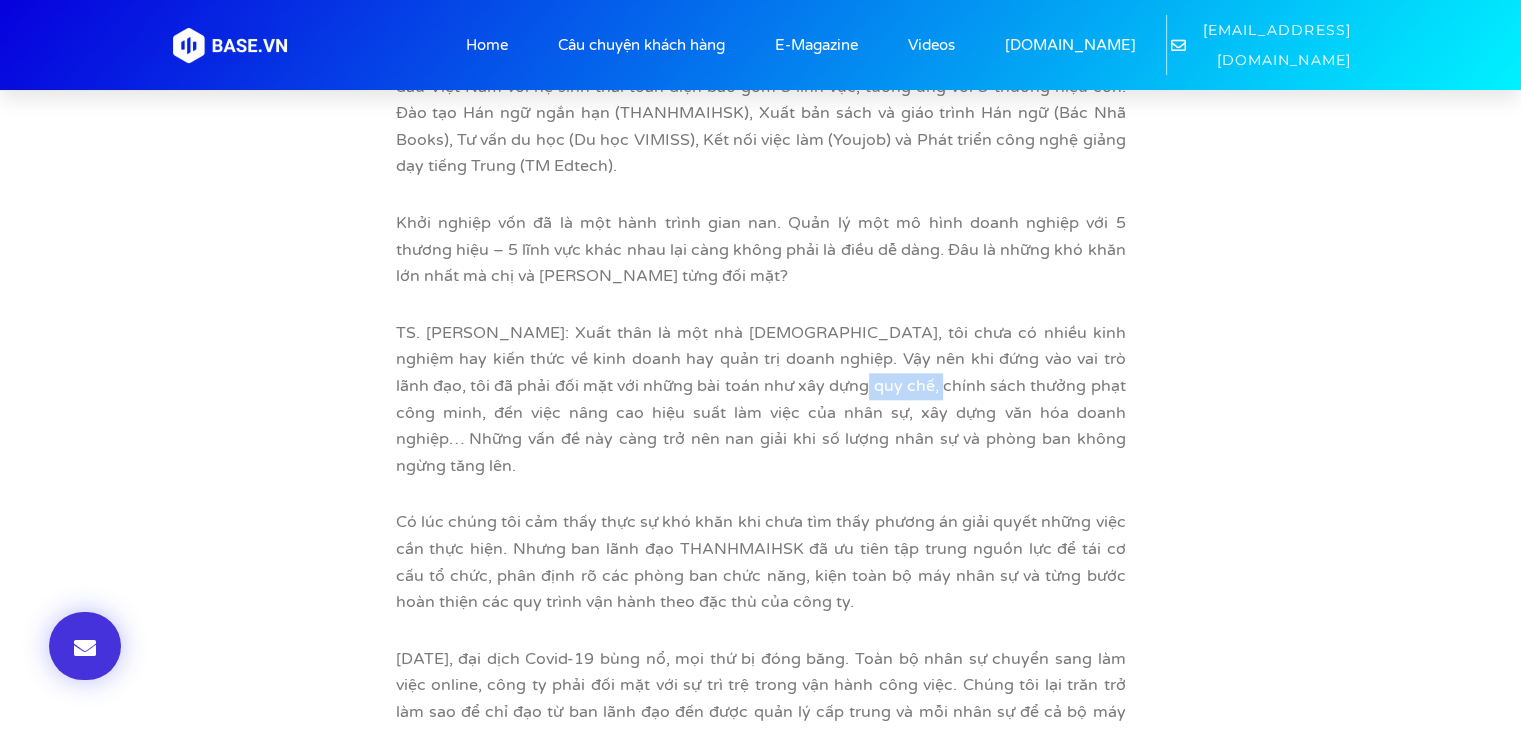 drag, startPoint x: 765, startPoint y: 363, endPoint x: 848, endPoint y: 355, distance: 83.38465 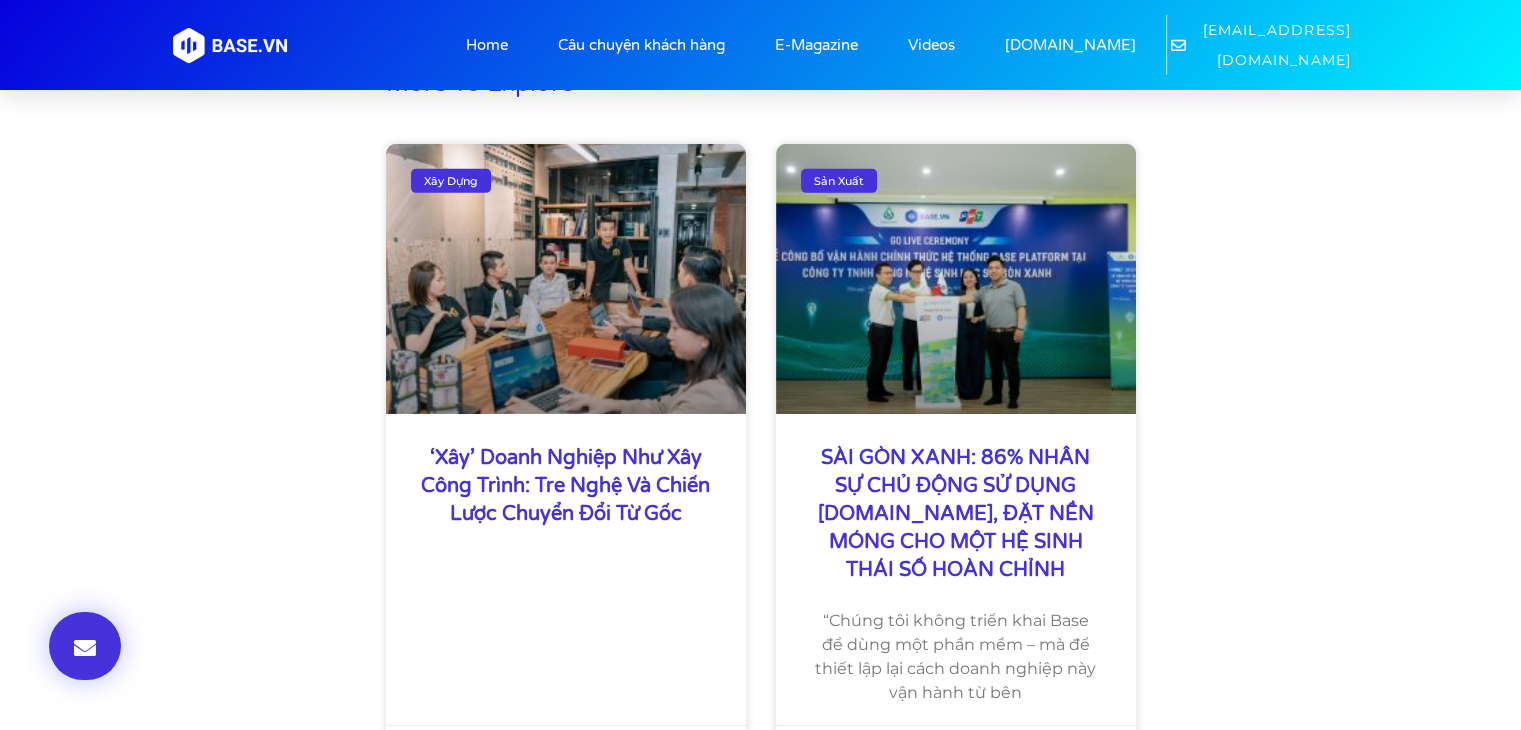 scroll, scrollTop: 6500, scrollLeft: 0, axis: vertical 